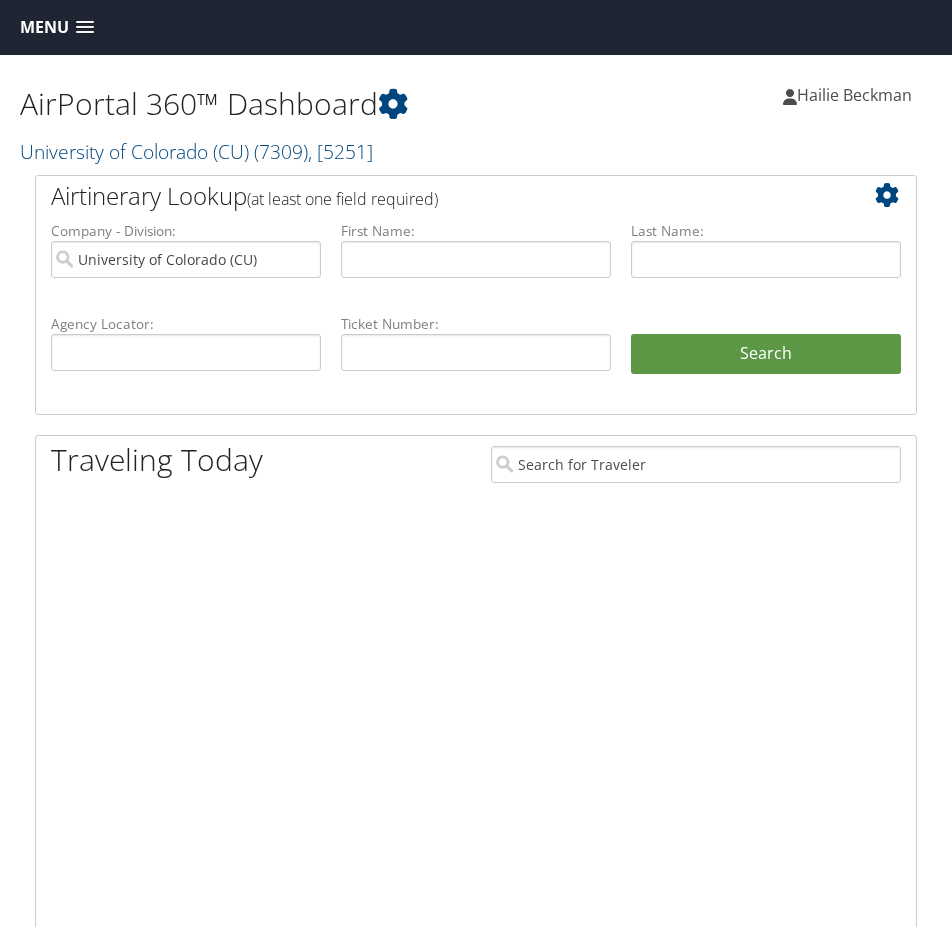 scroll, scrollTop: 0, scrollLeft: 0, axis: both 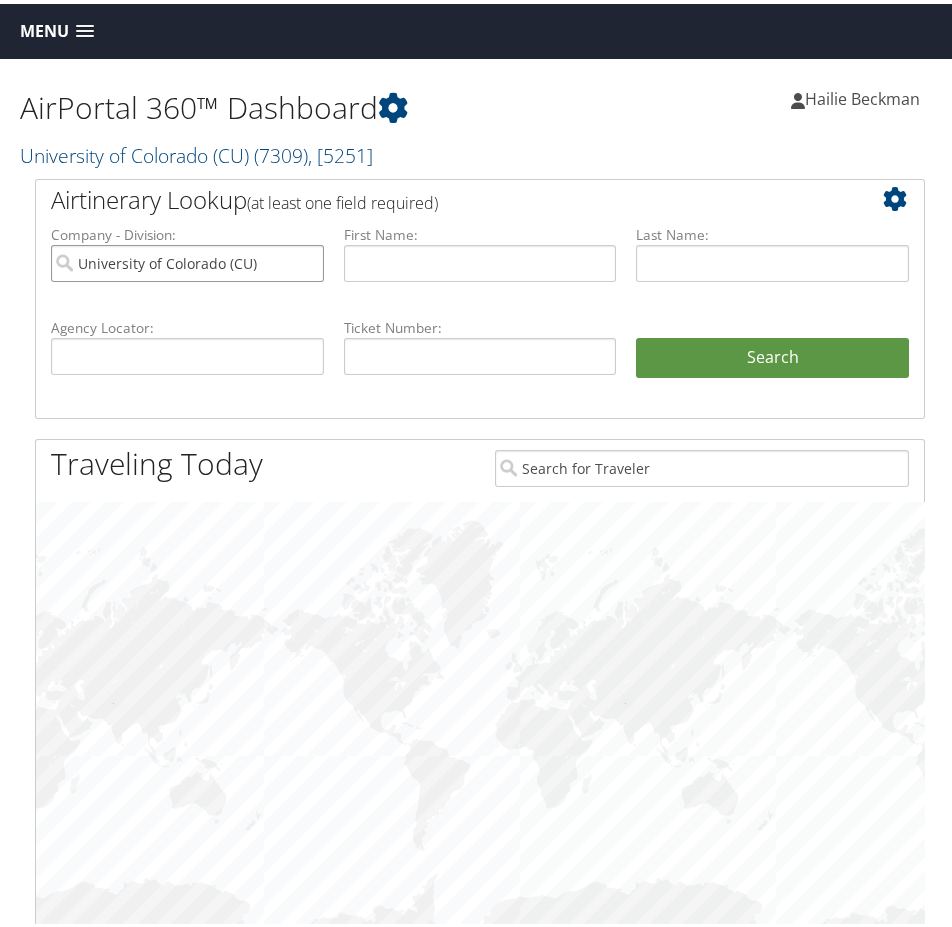 click on "University of Colorado (CU)" at bounding box center (187, 259) 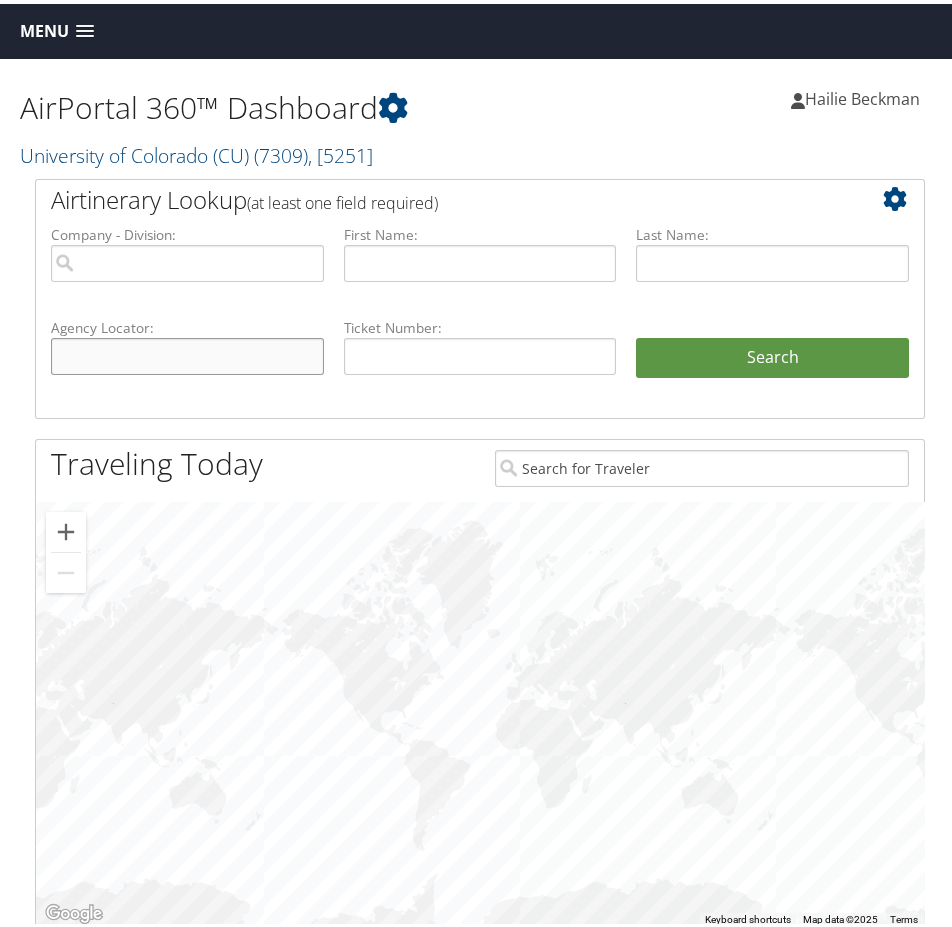 click at bounding box center [187, 352] 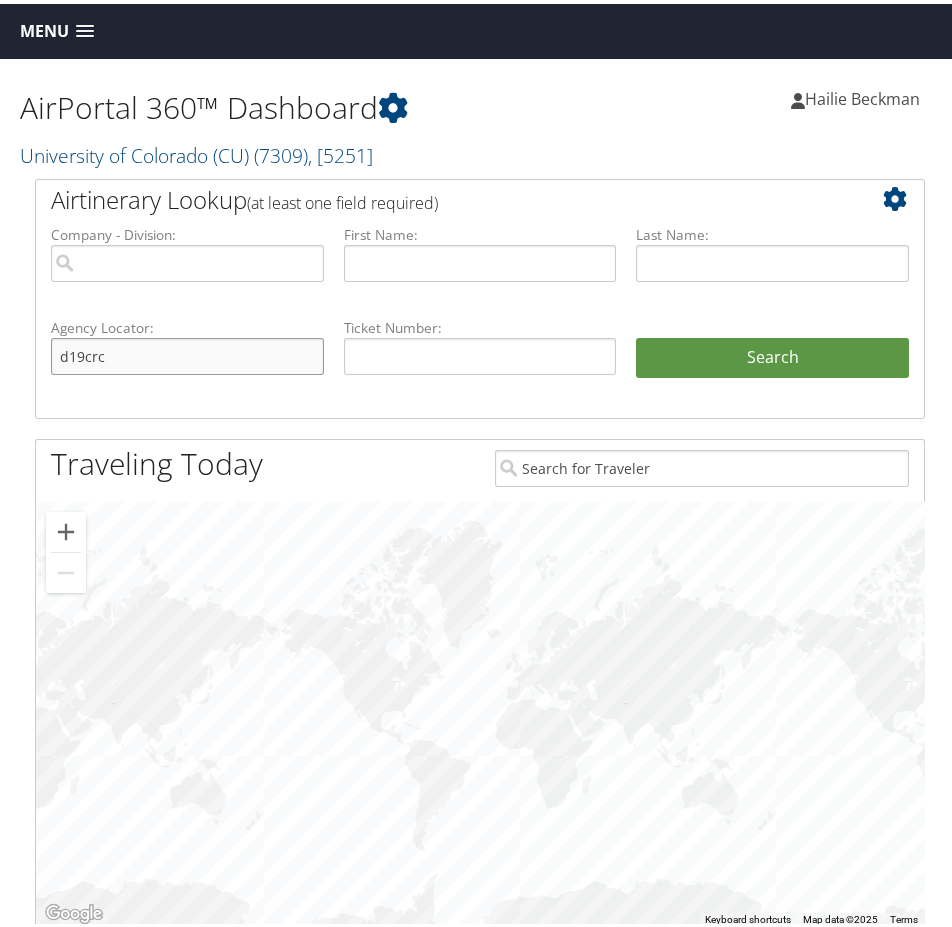 type on "[LAST]" 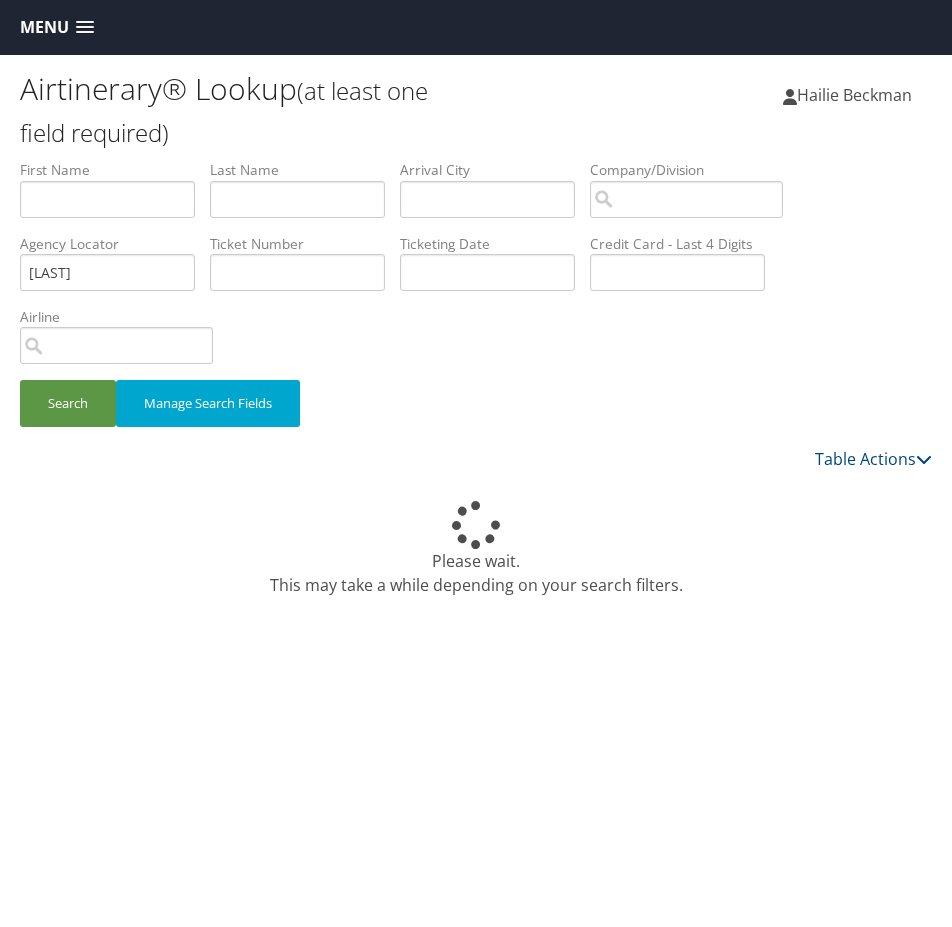 scroll, scrollTop: 0, scrollLeft: 0, axis: both 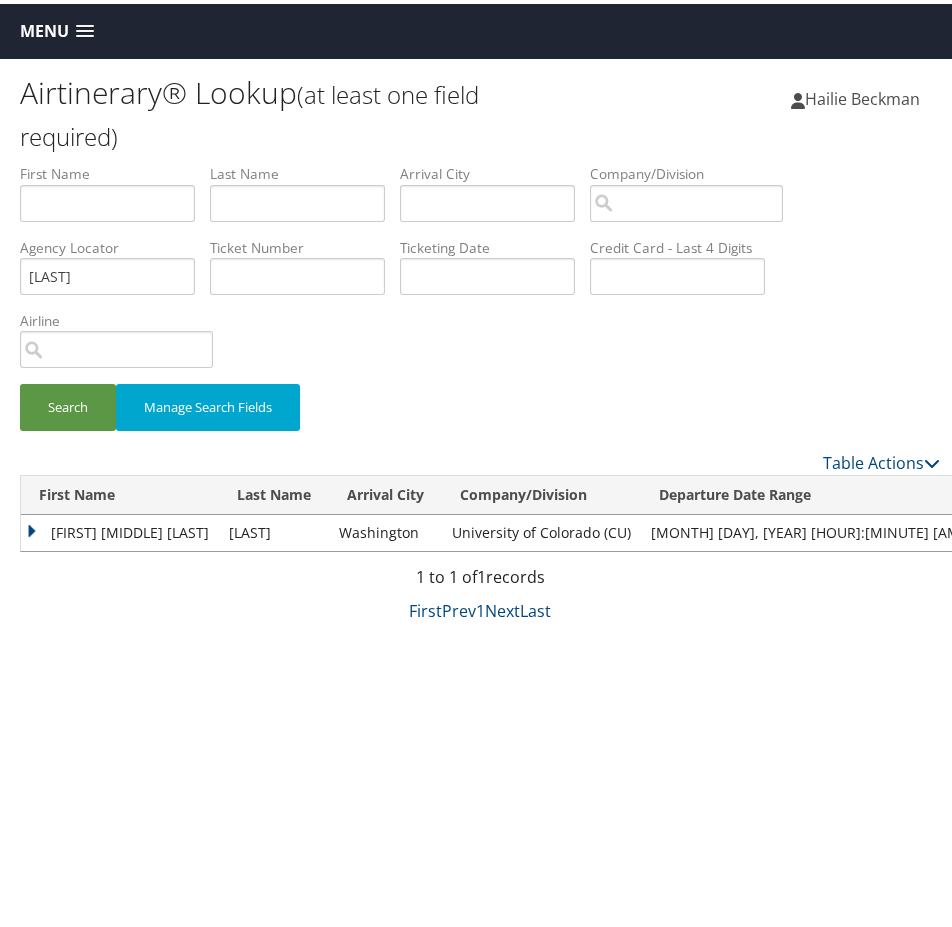 click on "CRISTINA ELENA" at bounding box center [120, 529] 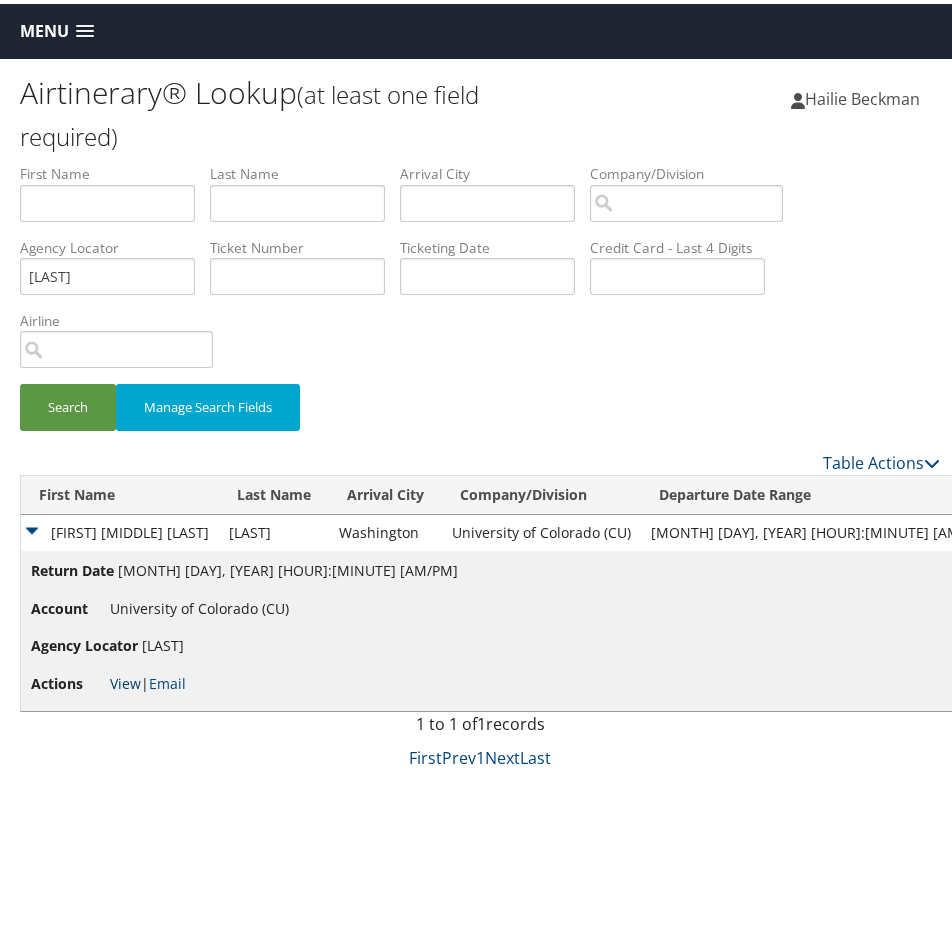 click on "View" at bounding box center [125, 679] 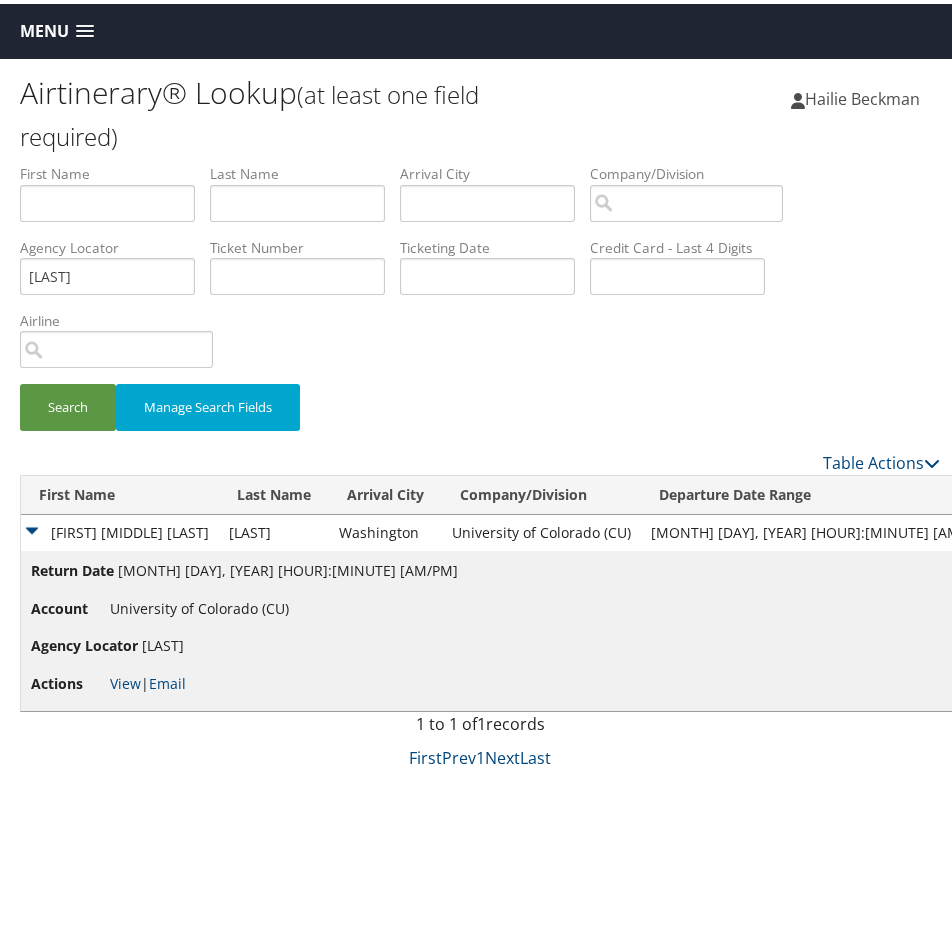 click on "Menu" at bounding box center (44, 27) 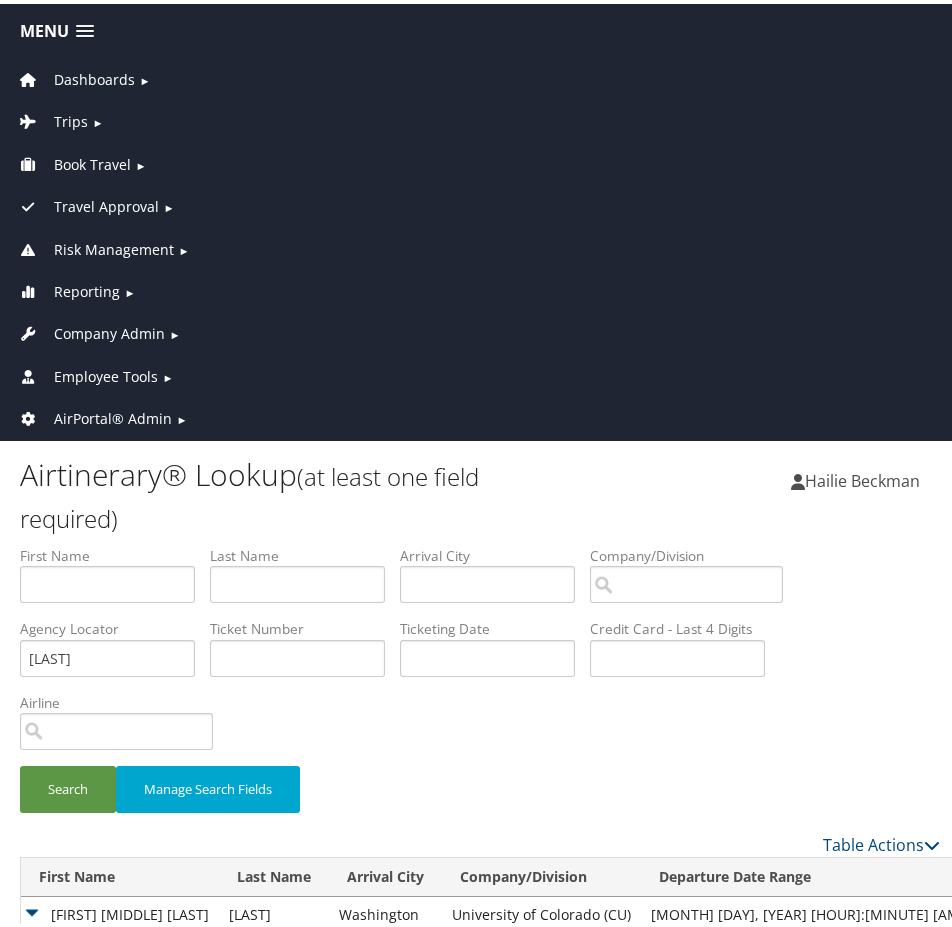 click on "Employee Tools" at bounding box center (106, 373) 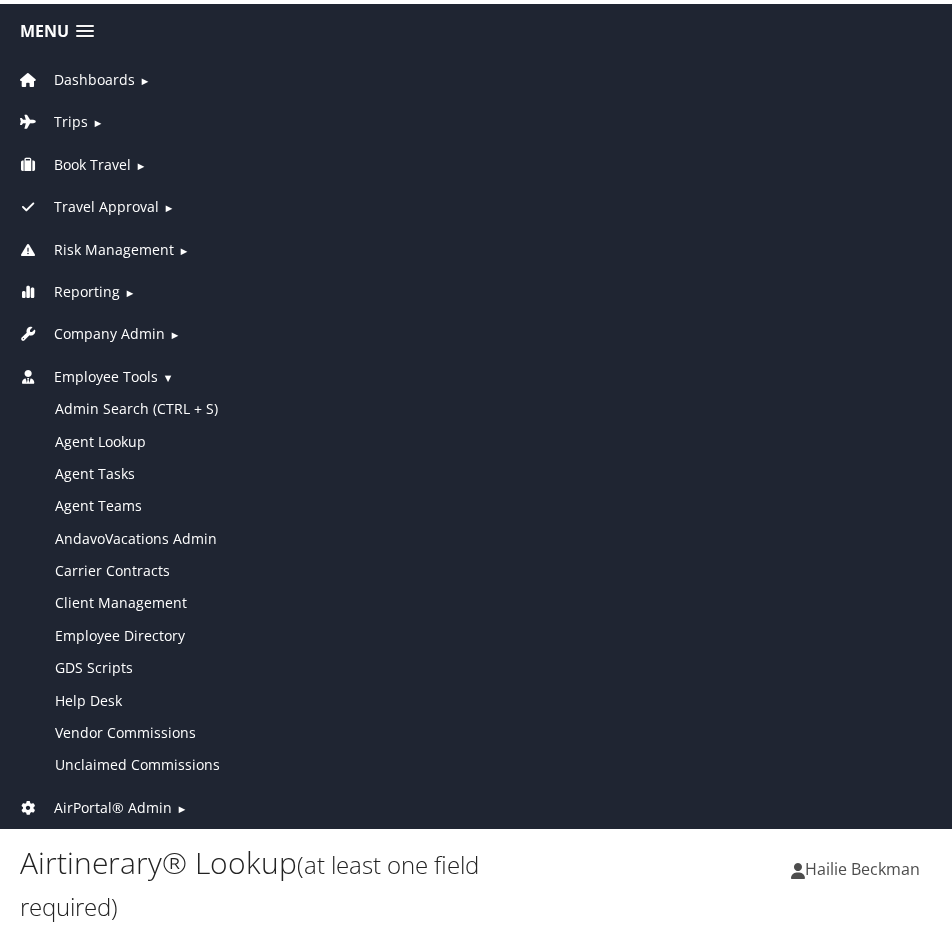 drag, startPoint x: 146, startPoint y: 802, endPoint x: 170, endPoint y: 785, distance: 29.410883 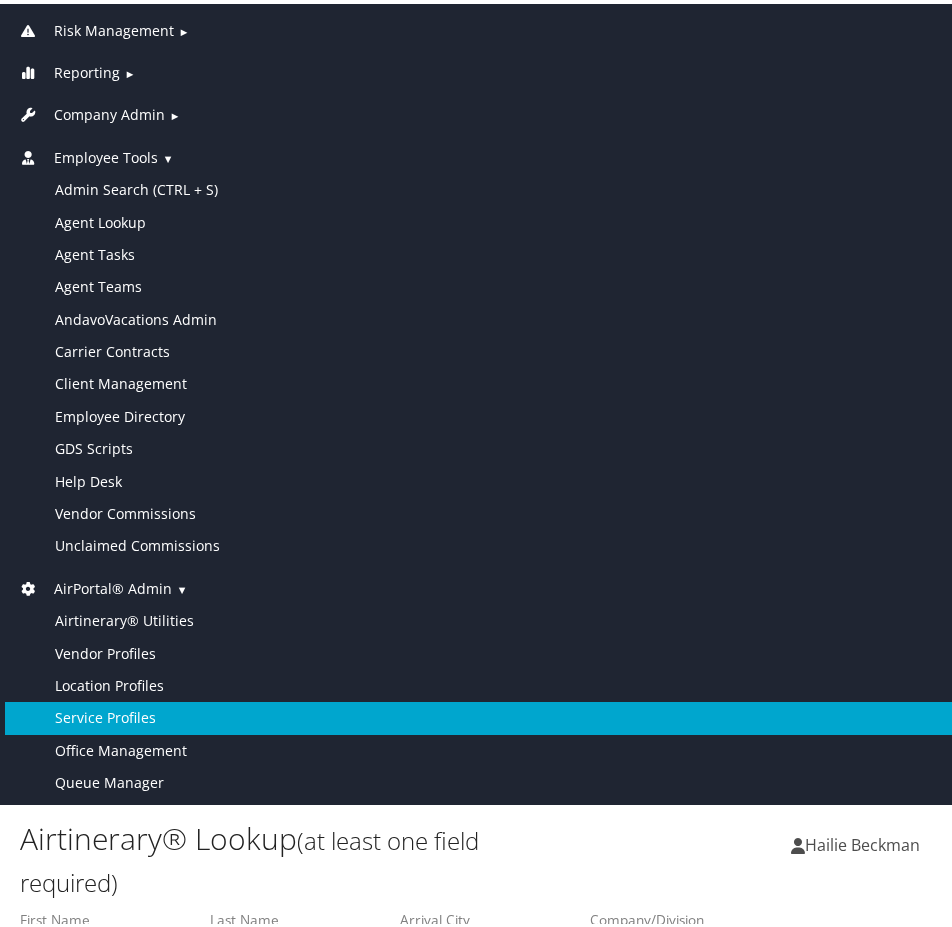 scroll, scrollTop: 300, scrollLeft: 0, axis: vertical 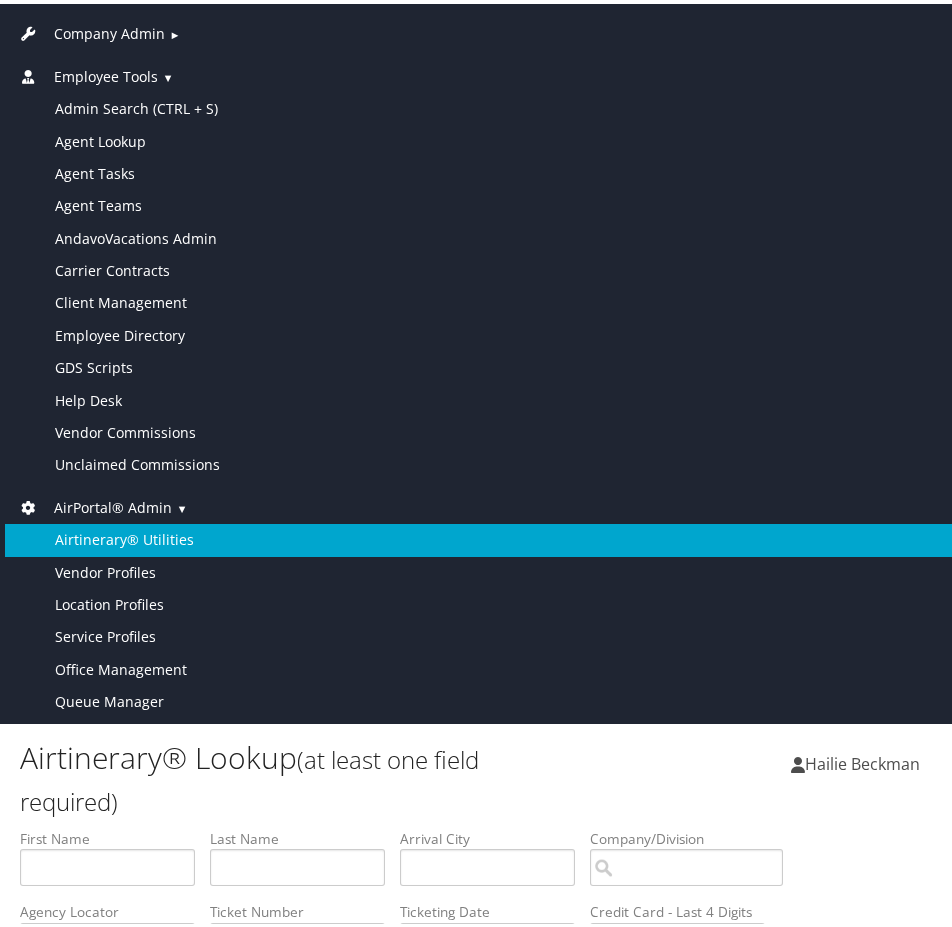 click on "Airtinerary® Utilities" at bounding box center [480, 536] 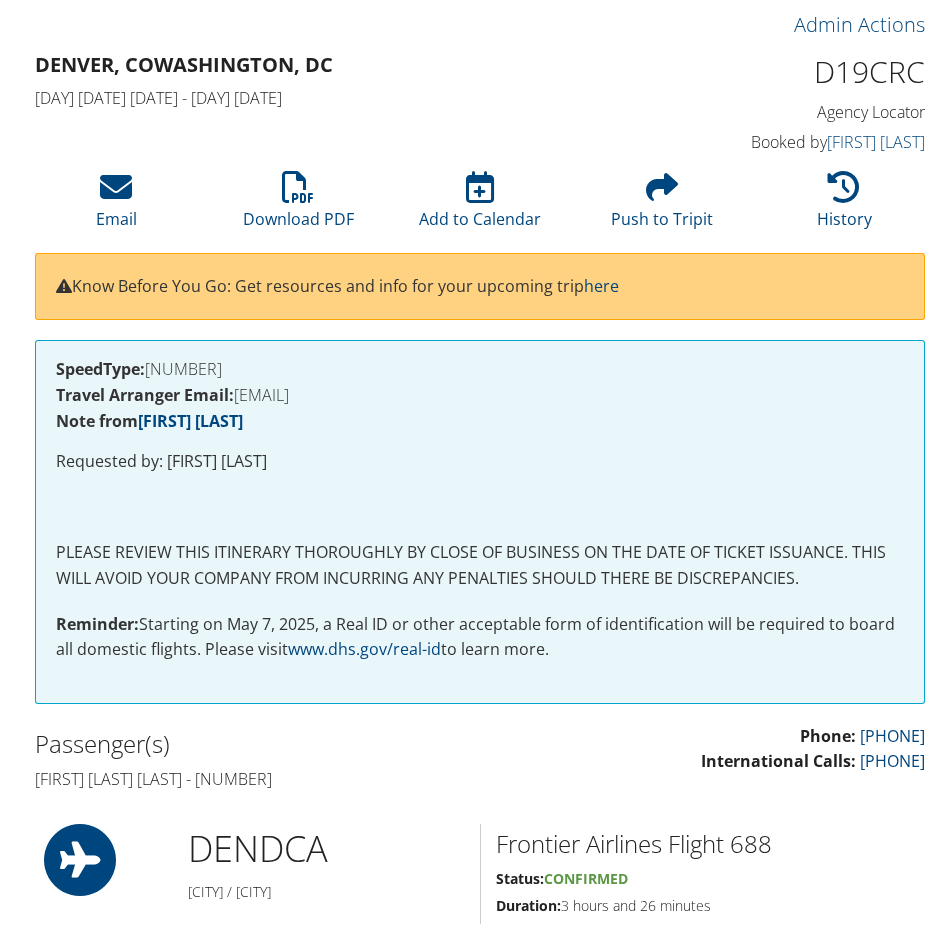 scroll, scrollTop: 100, scrollLeft: 0, axis: vertical 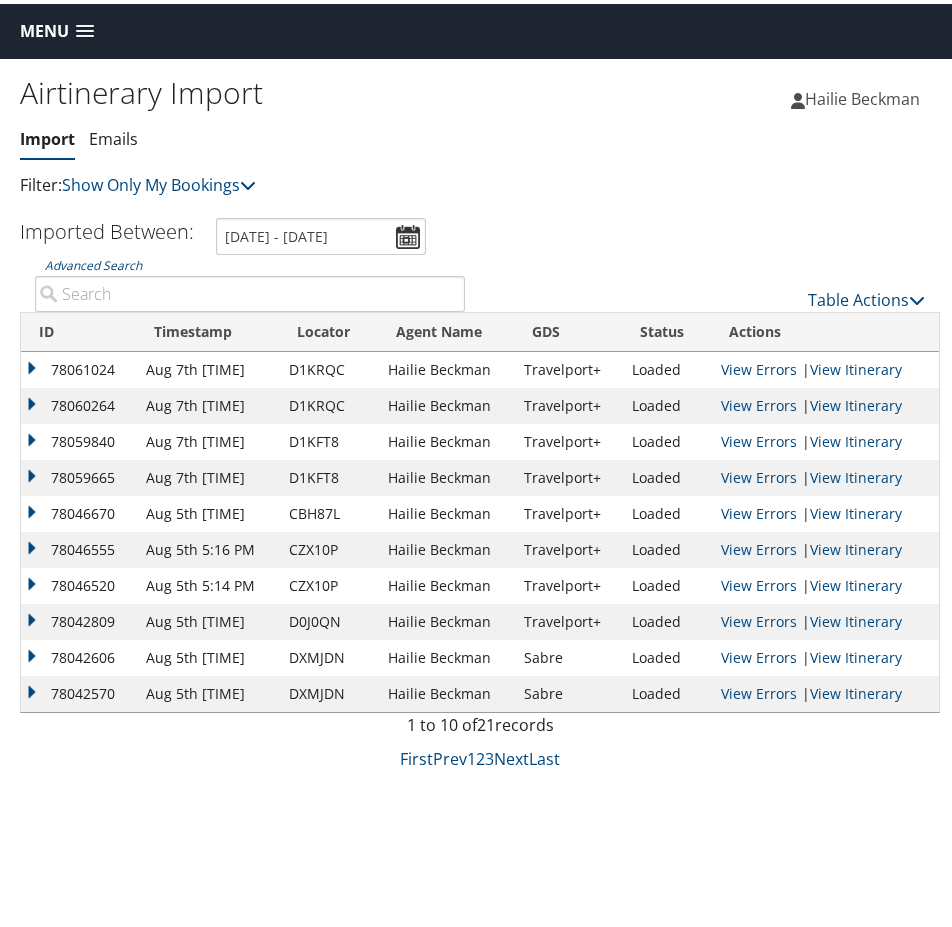 click on "Airtinerary Import
Import
Emails
Import
Emails
Filter:
Show Only My Bookings
Show My TMC Bookings [FIRST] [LAST]" at bounding box center [480, 518] 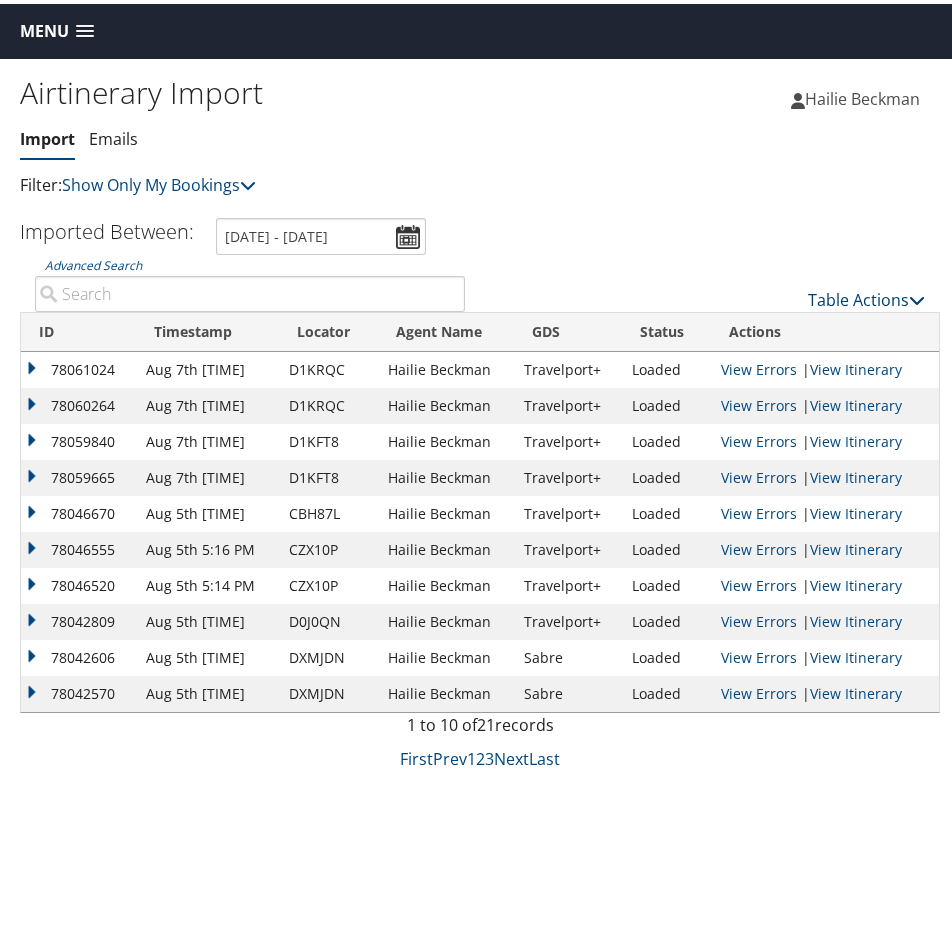 click on "Table Actions" at bounding box center [866, 296] 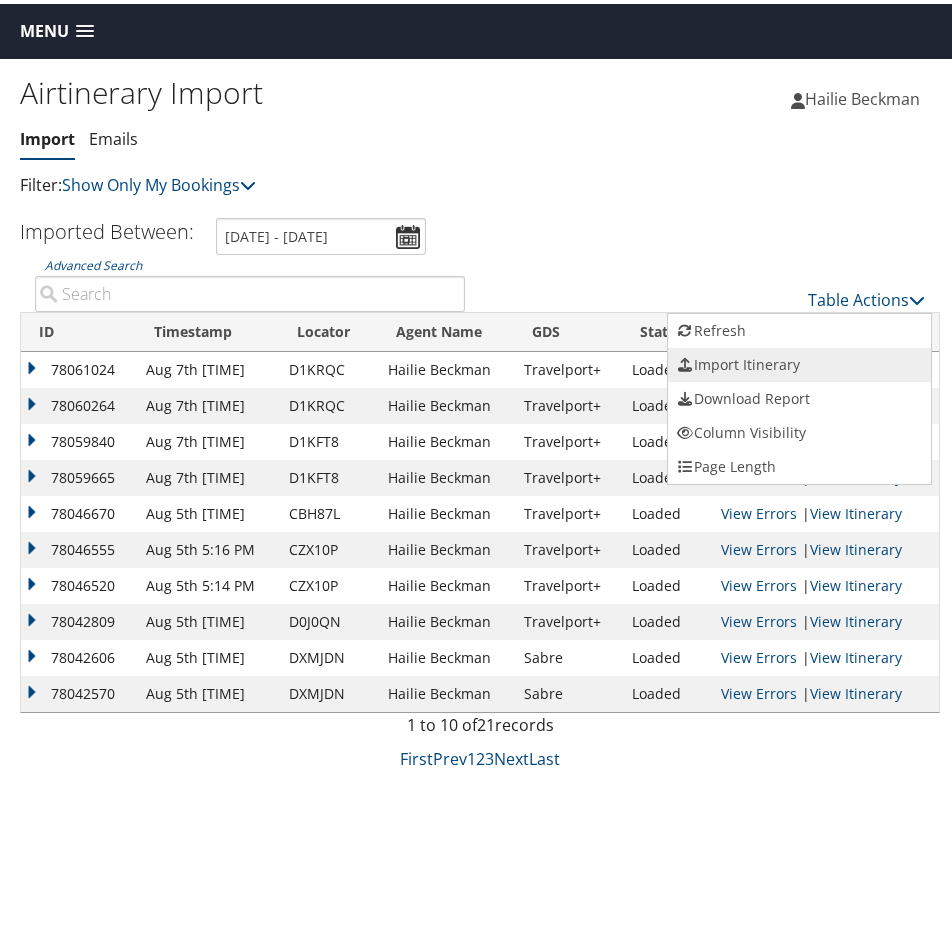click on "Import Itinerary" at bounding box center [799, 361] 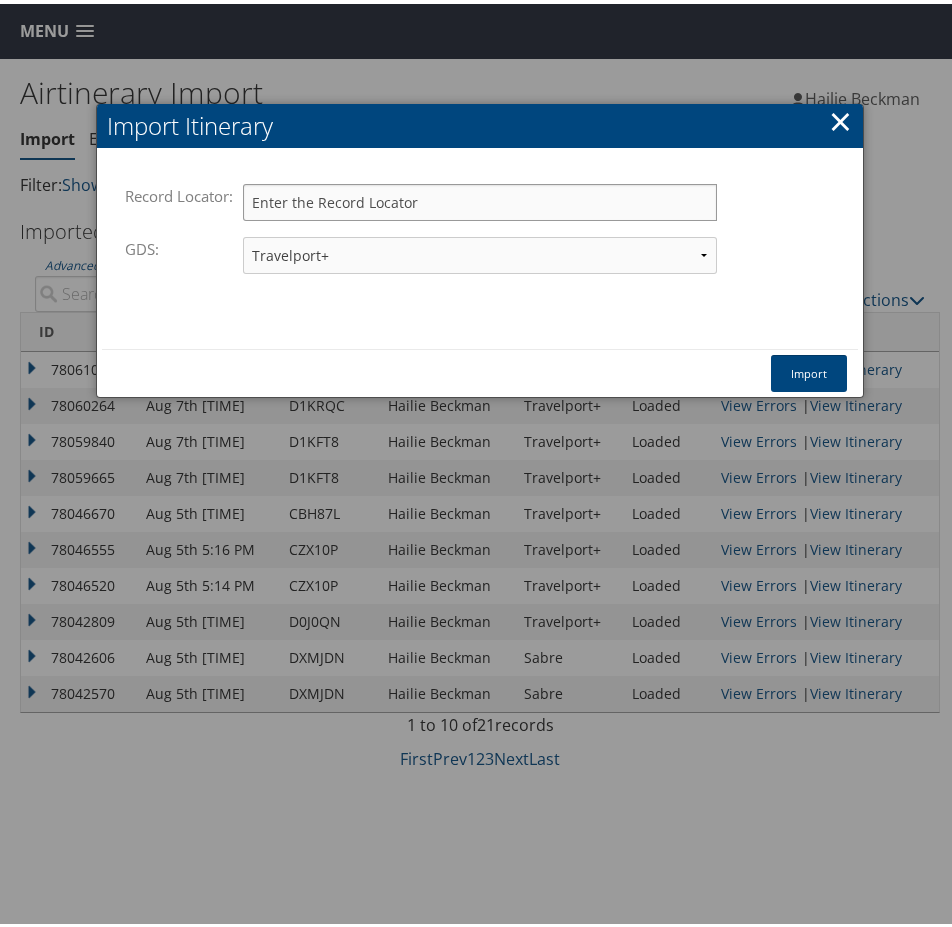 click on "Record Locator:" at bounding box center (479, 198) 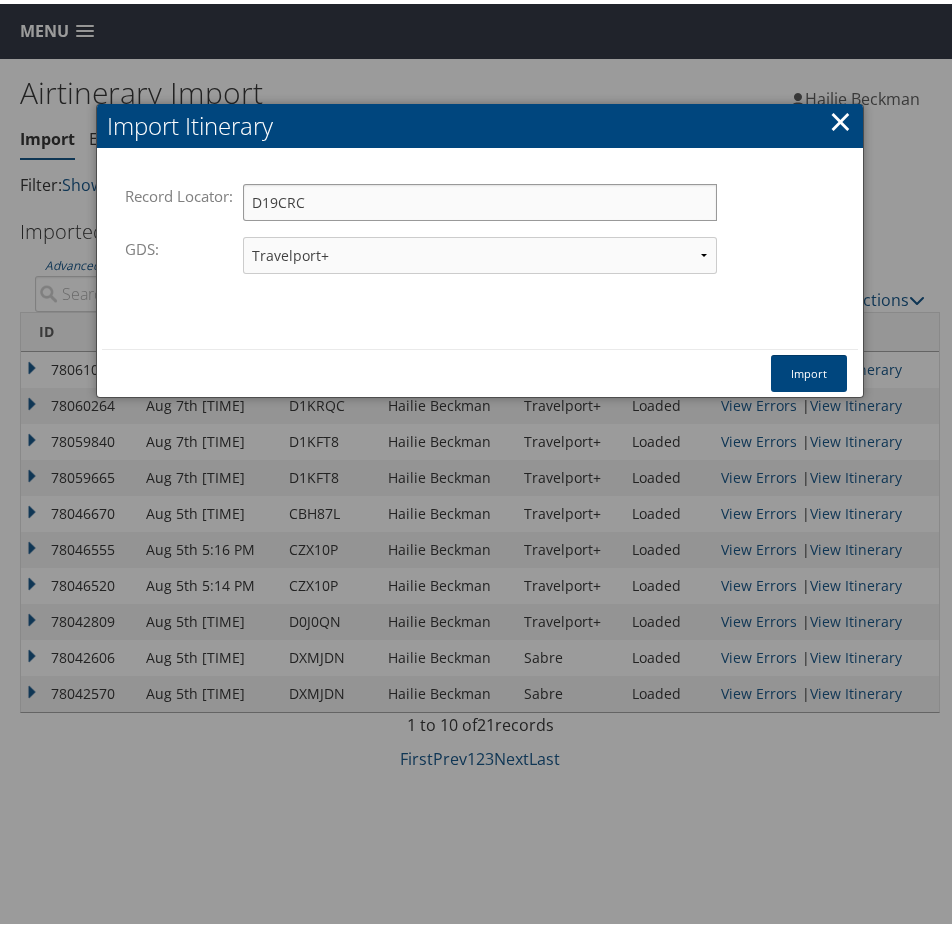 type on "[LAST]" 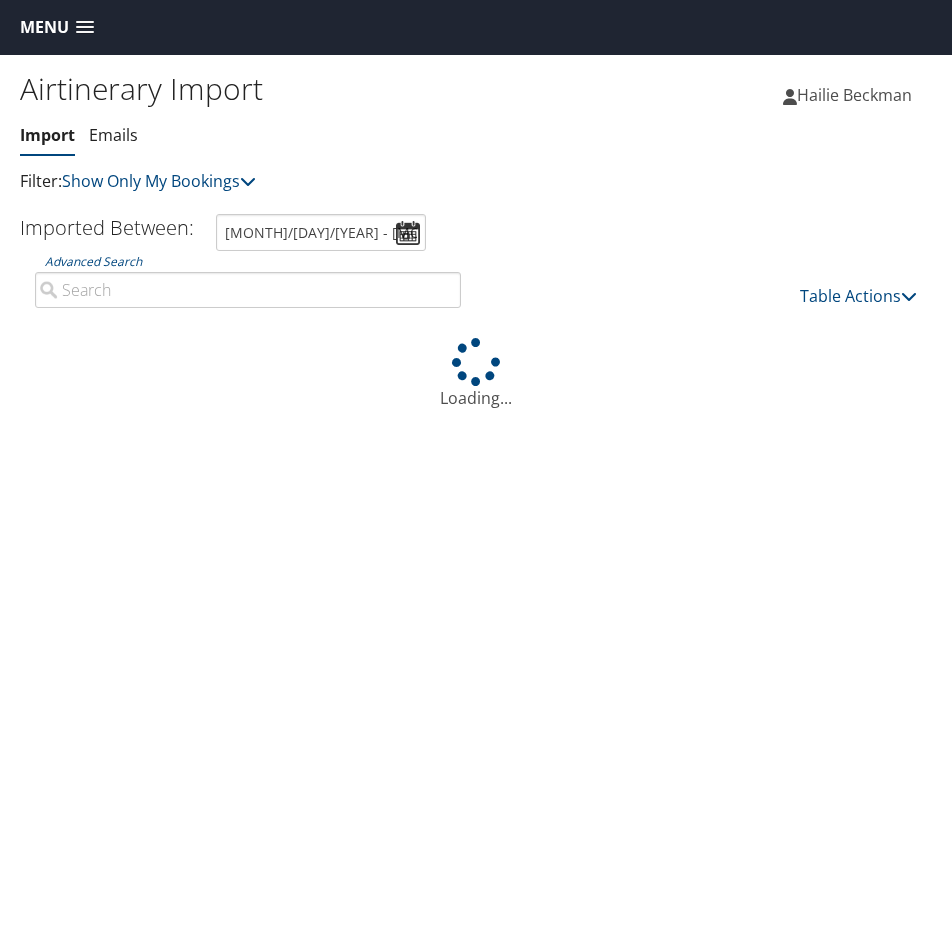 scroll, scrollTop: 0, scrollLeft: 0, axis: both 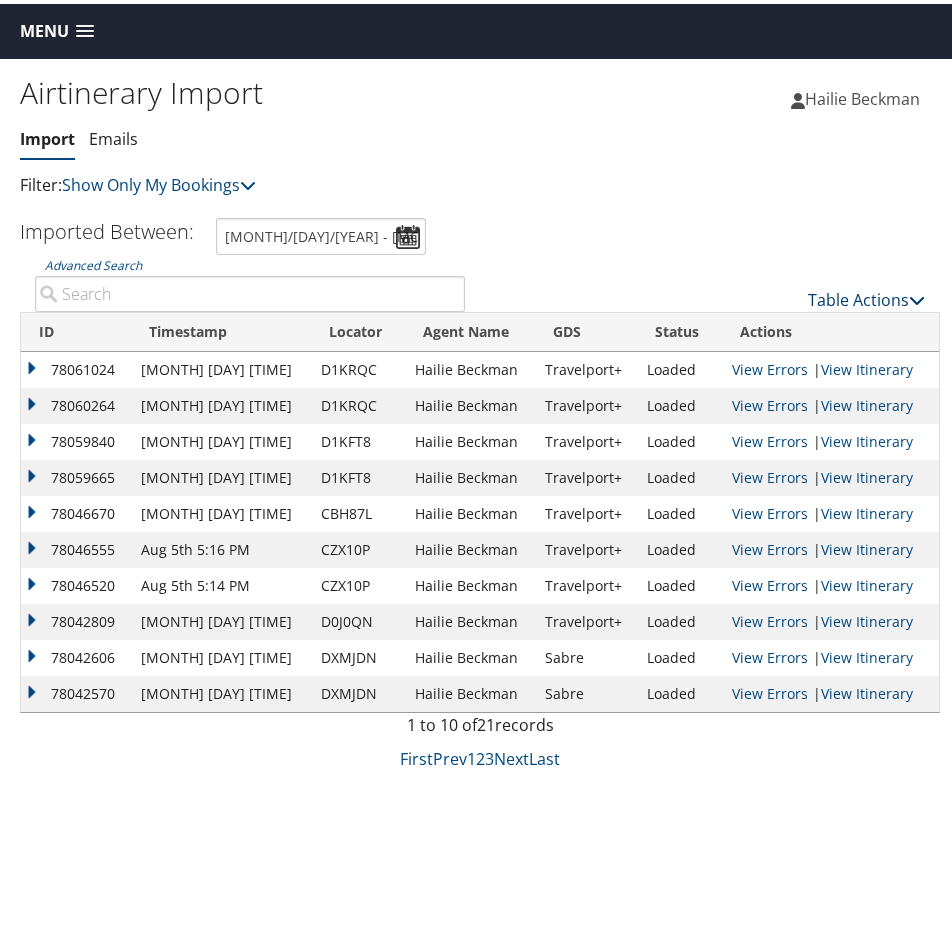 click on "Table Actions" at bounding box center (866, 296) 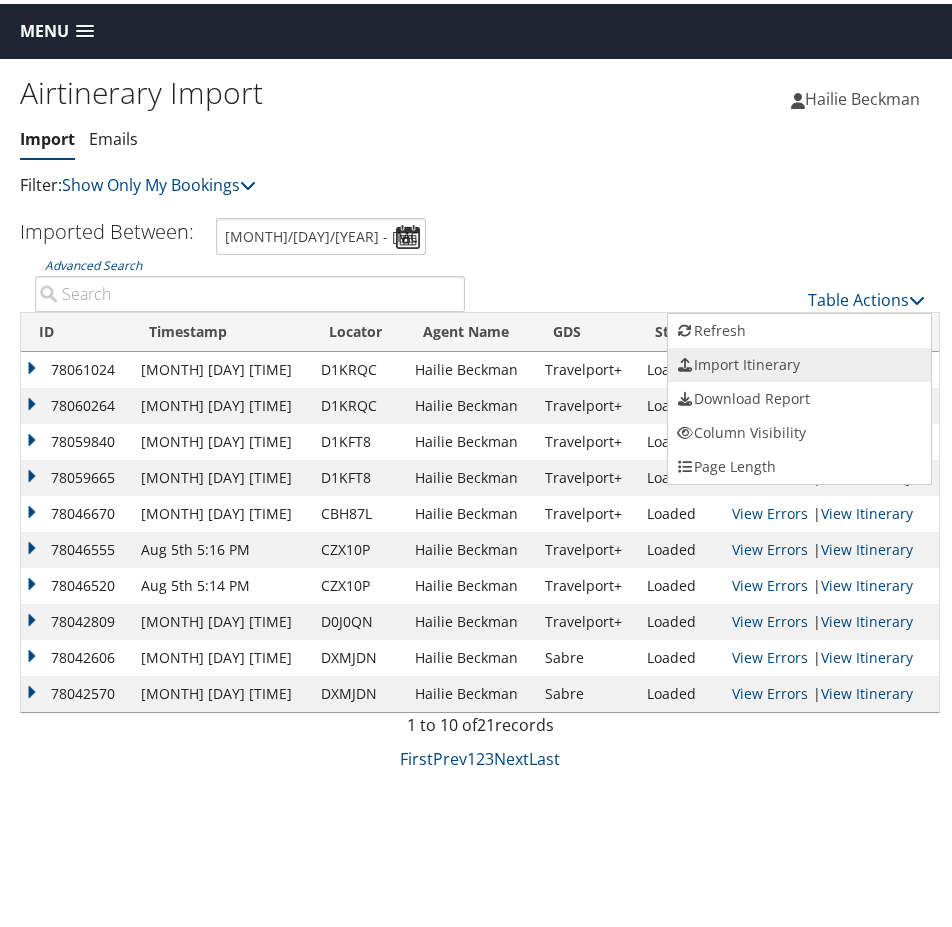 click on "Import Itinerary" at bounding box center [799, 361] 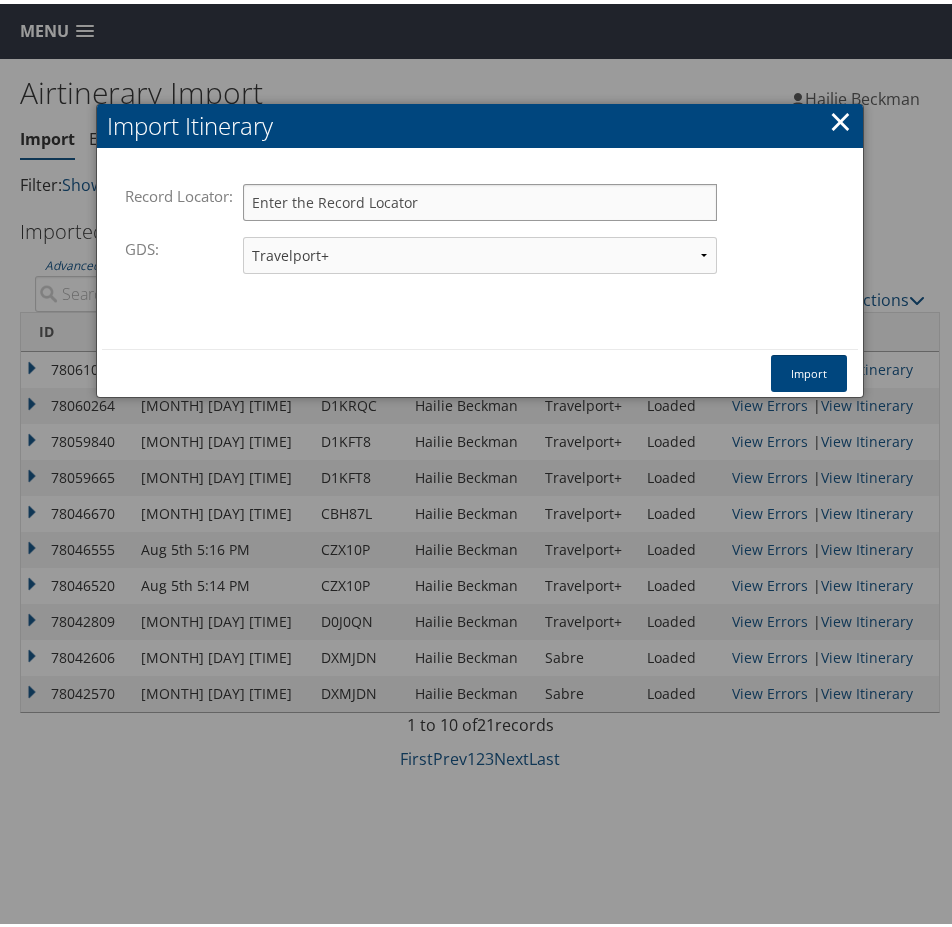 click on "Record Locator:" at bounding box center [479, 198] 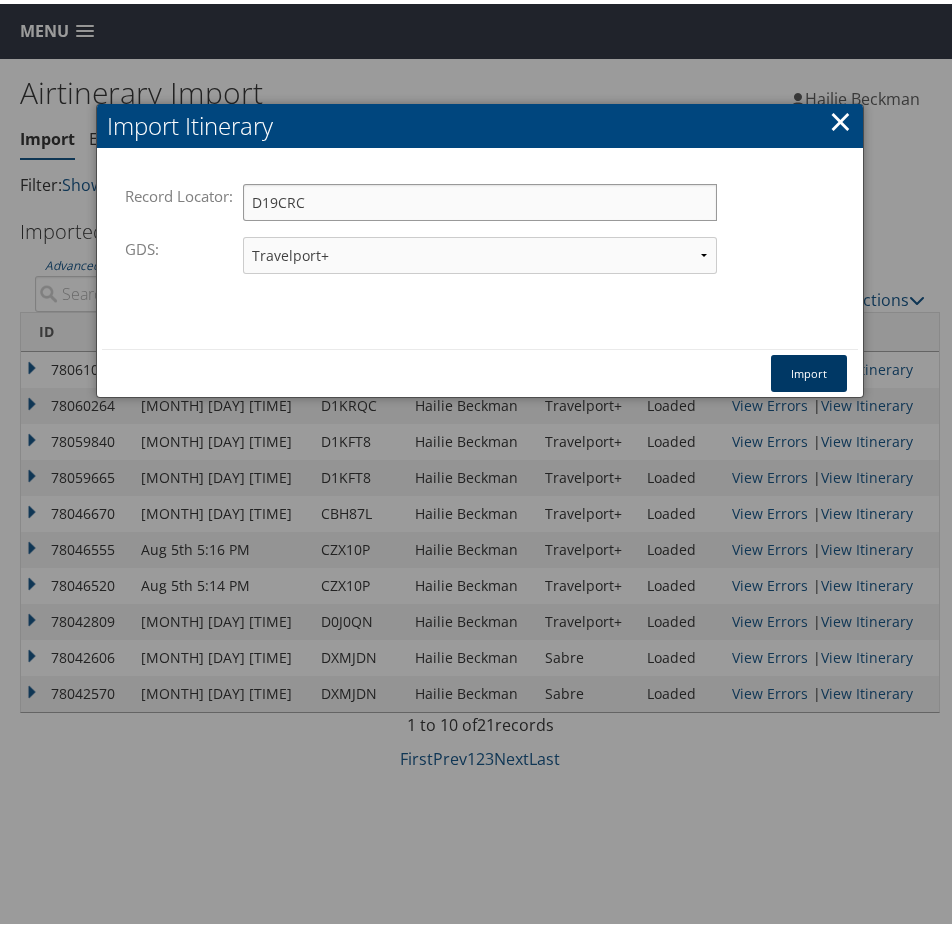 type on "D19CRC" 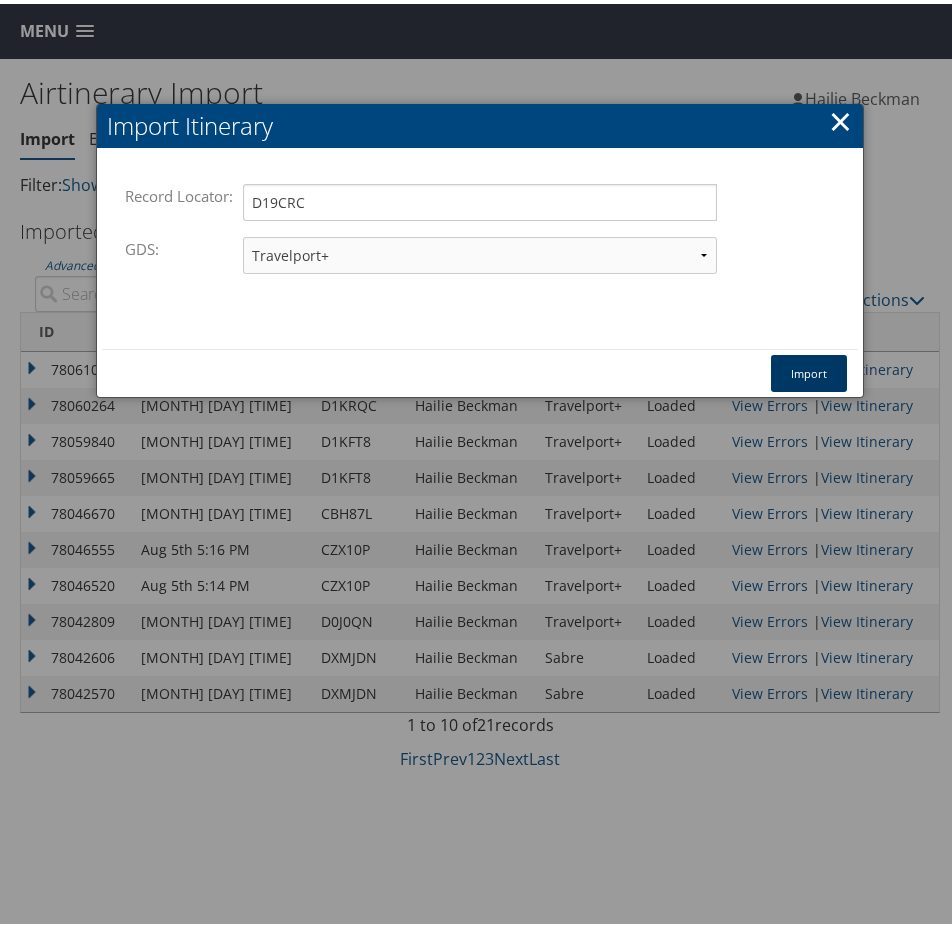 click on "Import" at bounding box center [809, 369] 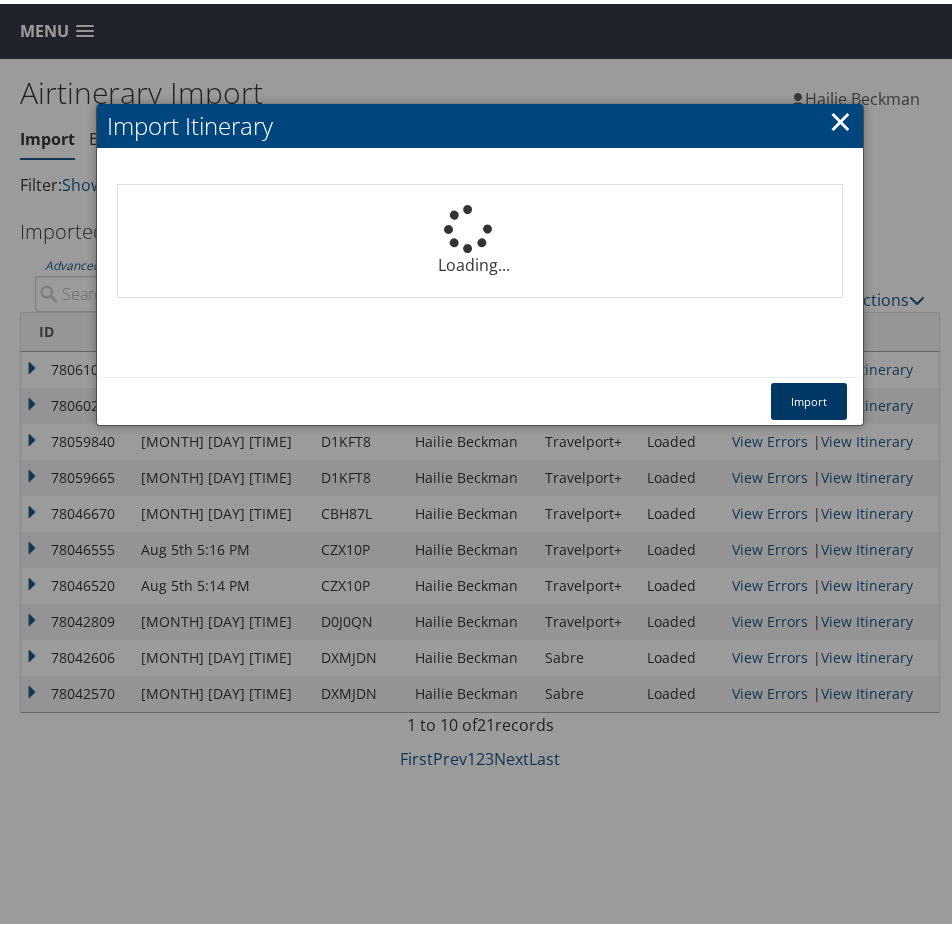 type 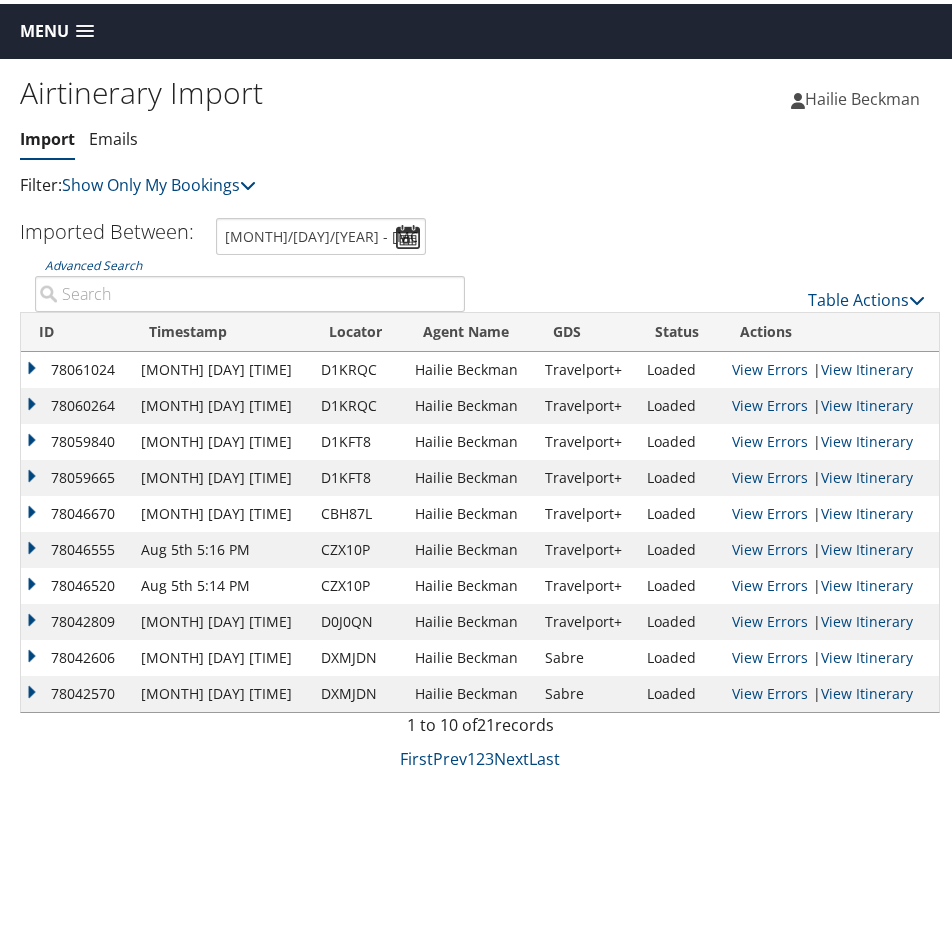 click on "Airtinerary Import
Import
Emails
Import
Emails
Filter:
Show Only My Bookings
Show My TMC Bookings Hailie Beckman" at bounding box center (480, 518) 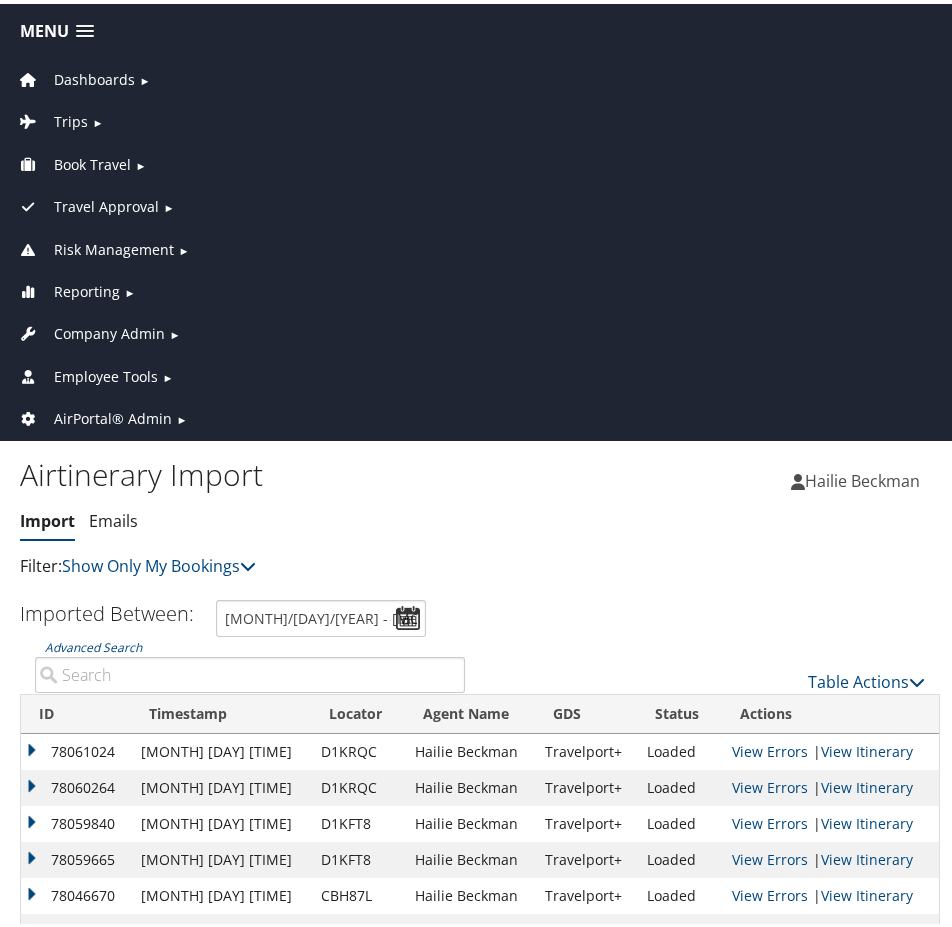 click on "Dashboards" at bounding box center (94, 76) 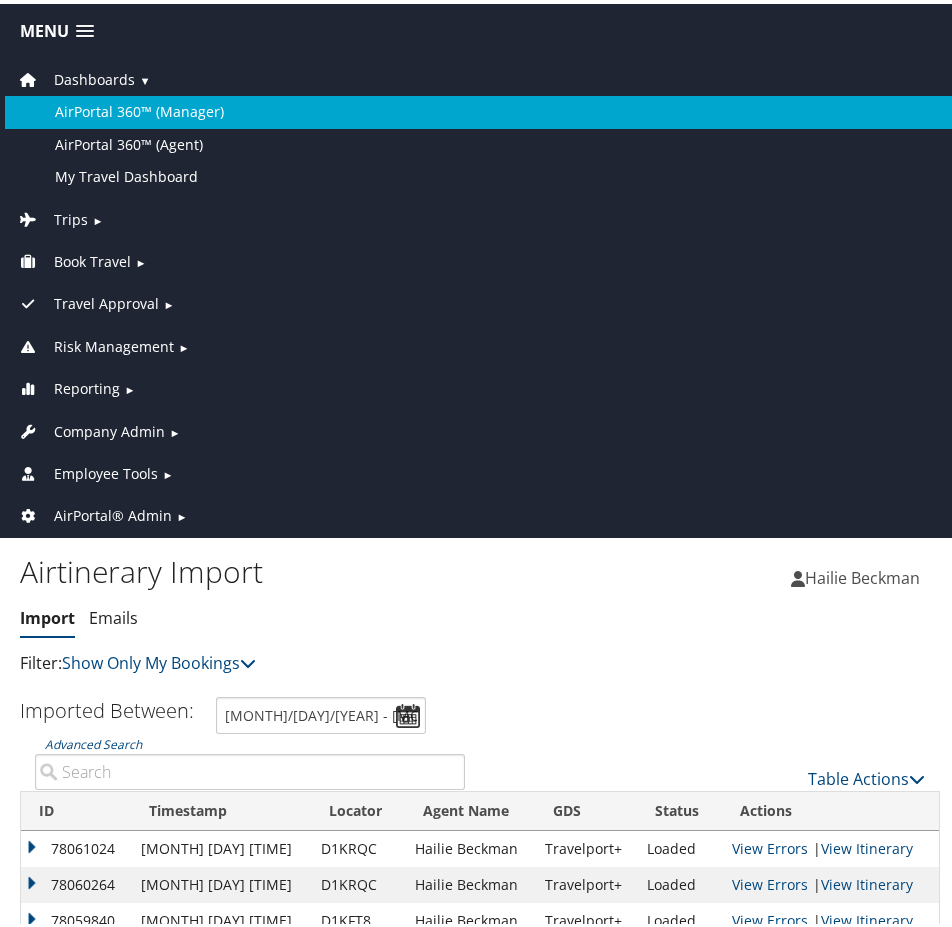 click on "AirPortal 360™ (Manager)" at bounding box center [480, 108] 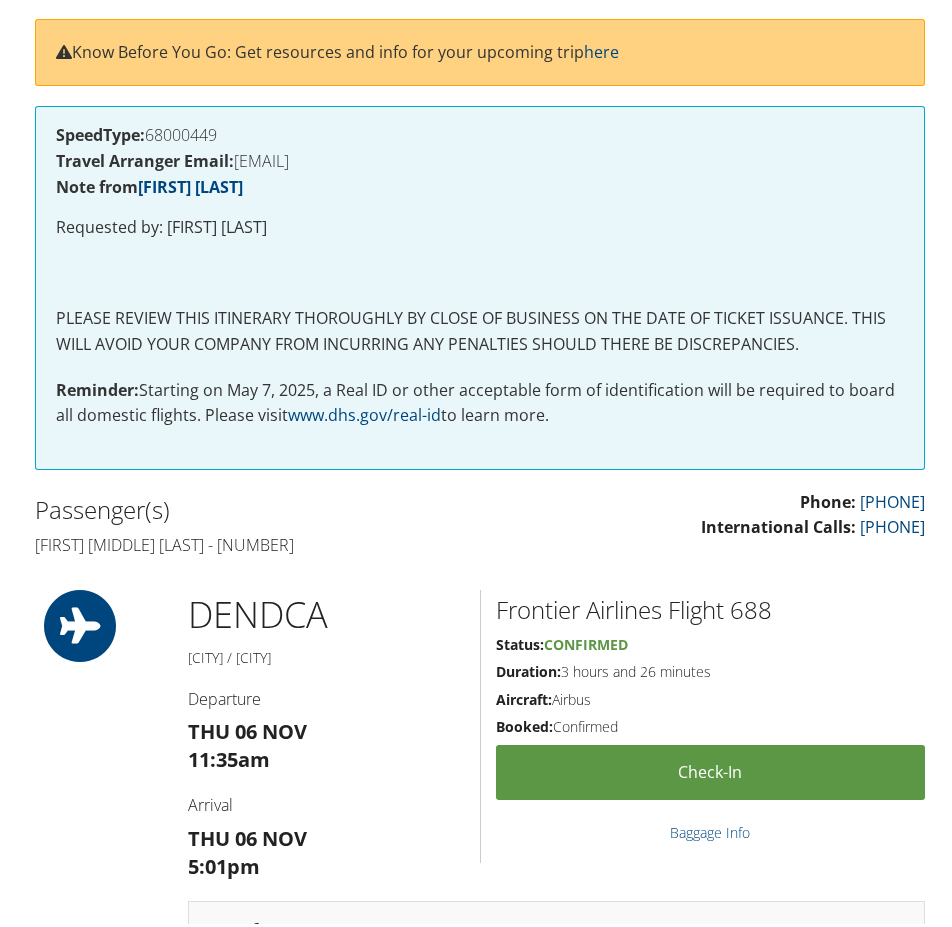 scroll, scrollTop: 400, scrollLeft: 0, axis: vertical 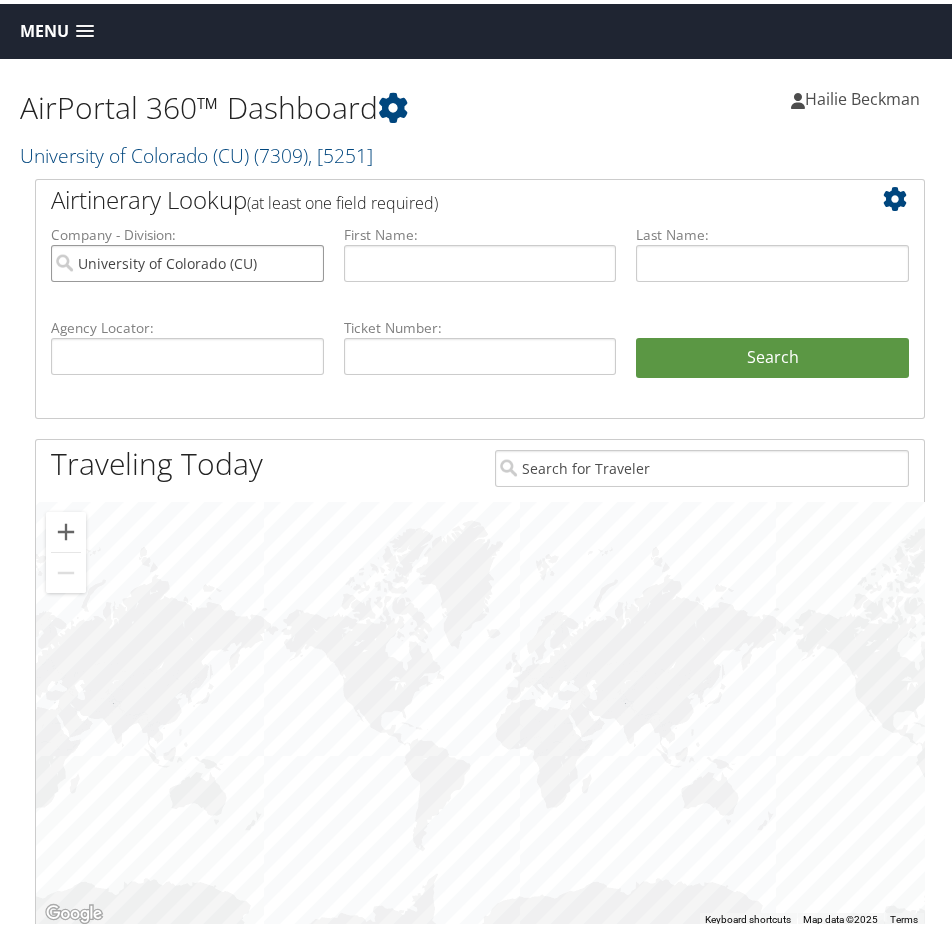 click on "University of Colorado (CU)" at bounding box center (187, 259) 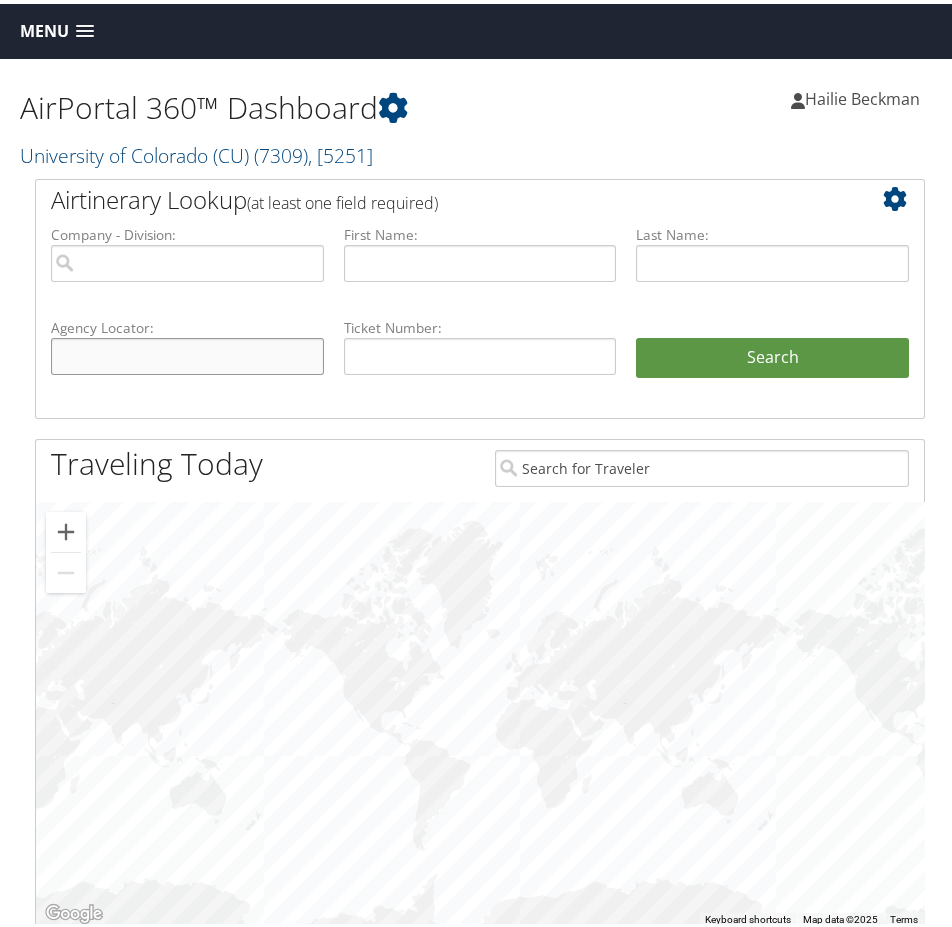 click at bounding box center [187, 352] 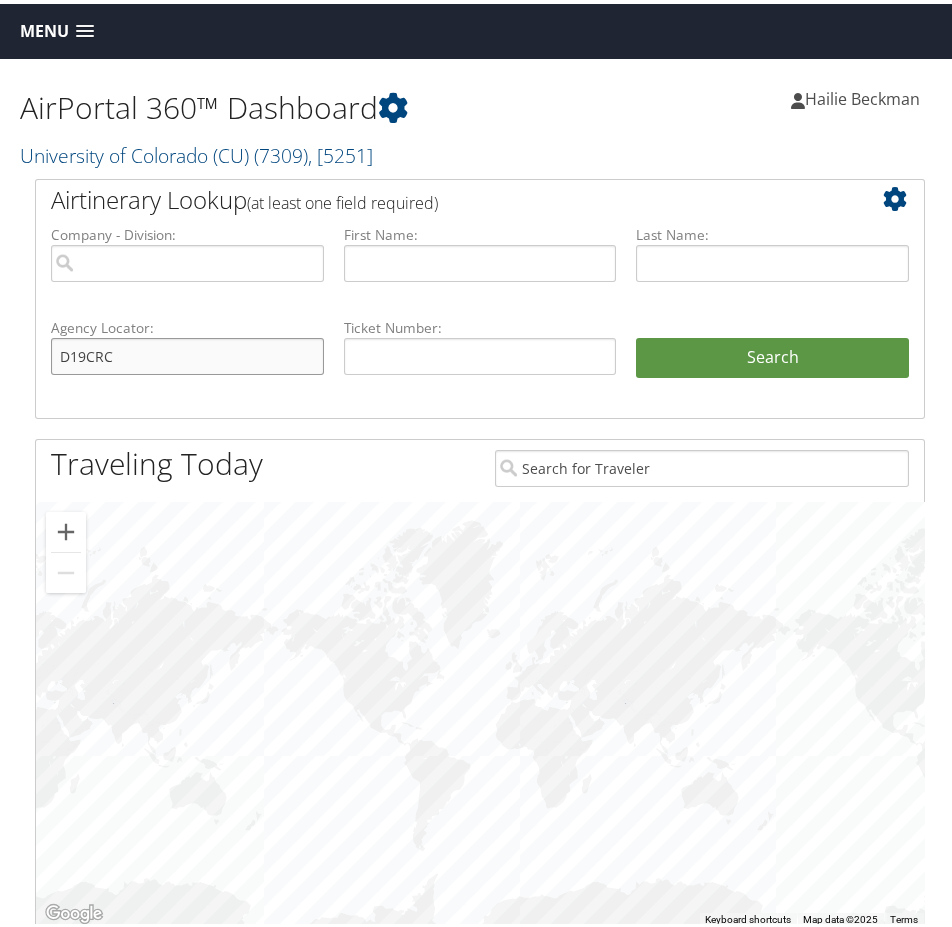 type on "D19CRC" 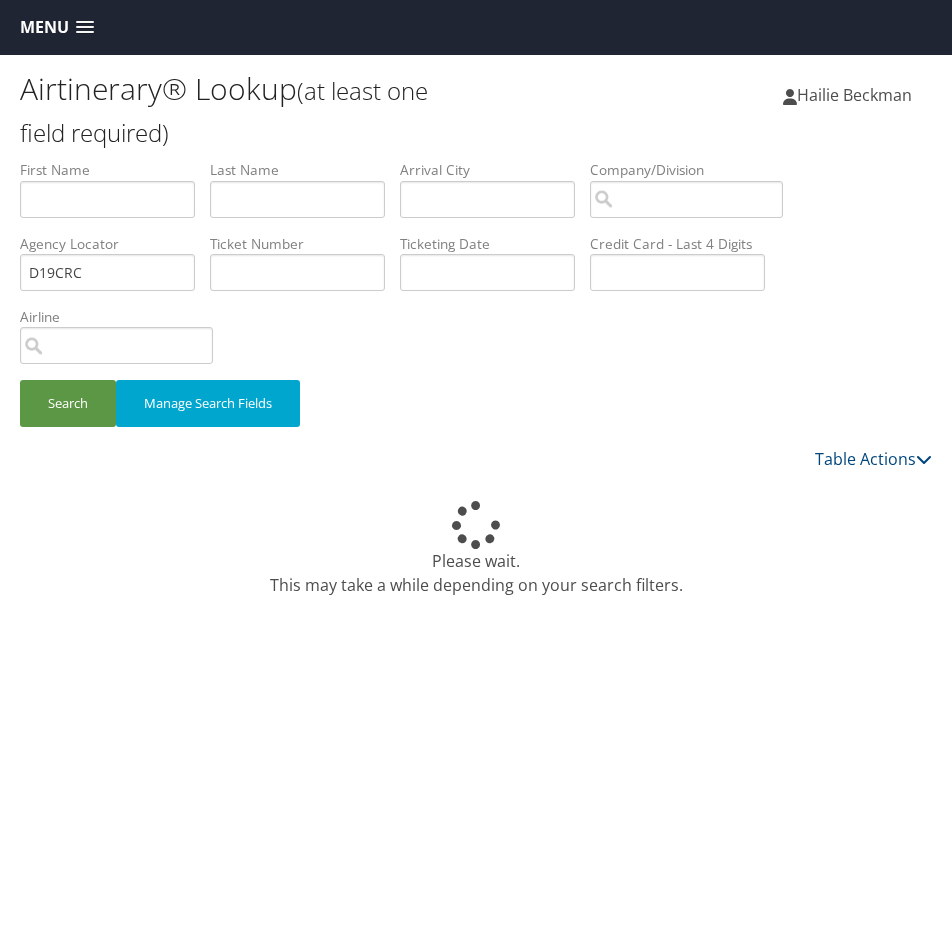 scroll, scrollTop: 0, scrollLeft: 0, axis: both 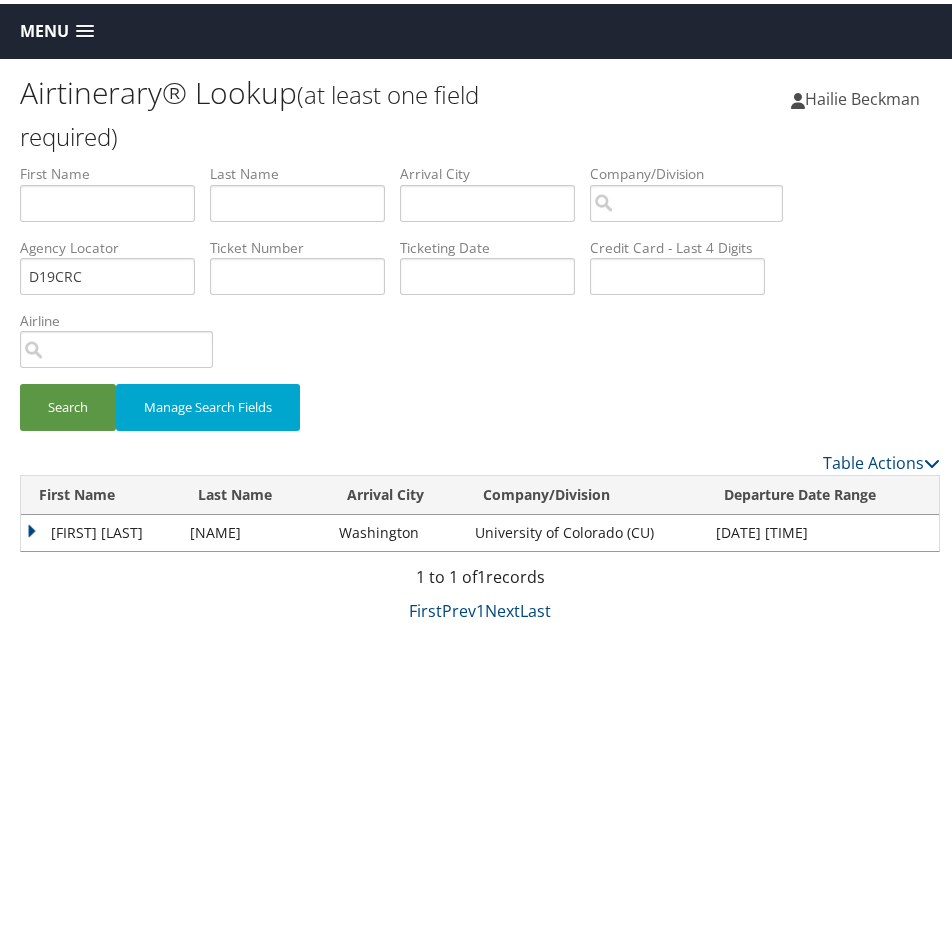 click on "[FIRST] [LAST]" at bounding box center (100, 529) 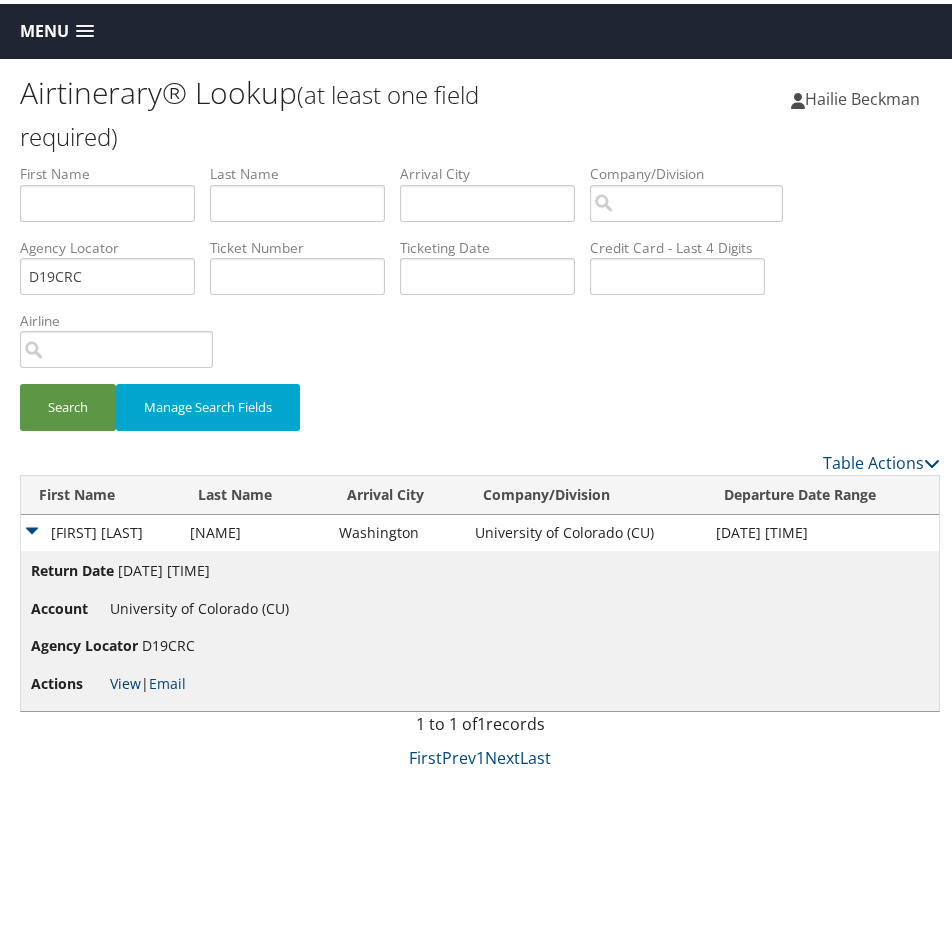 click on "View" at bounding box center (125, 679) 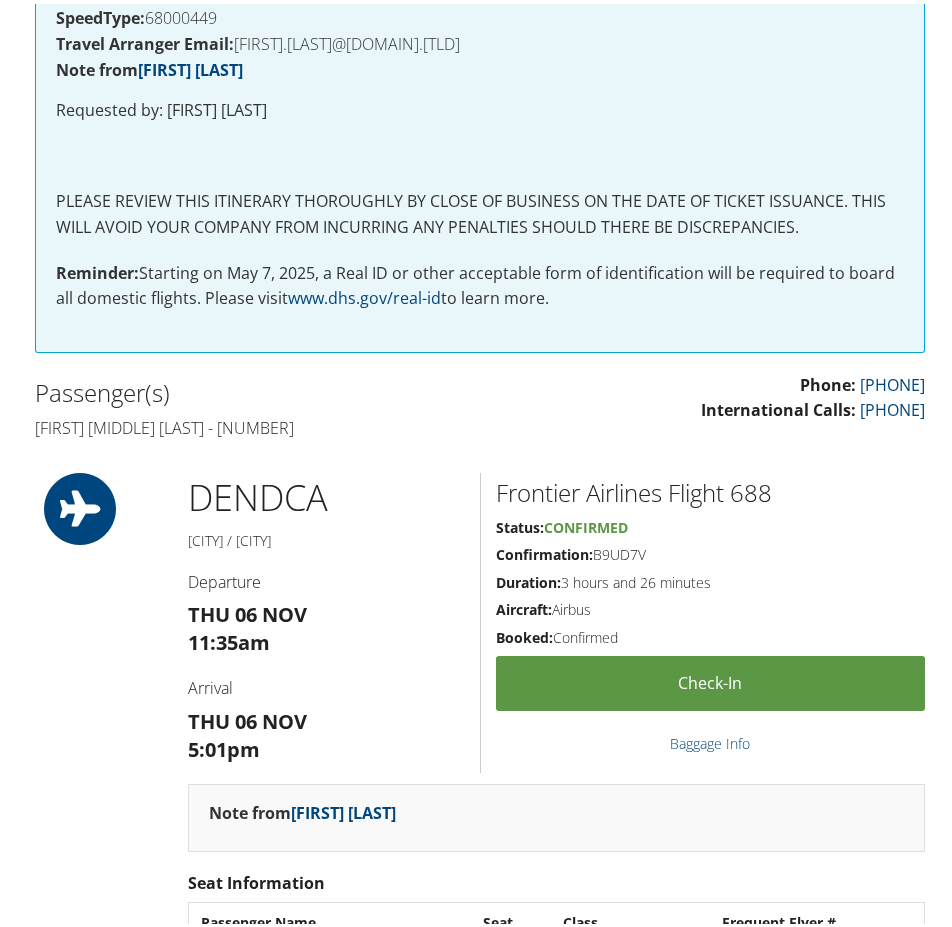 scroll, scrollTop: 500, scrollLeft: 0, axis: vertical 